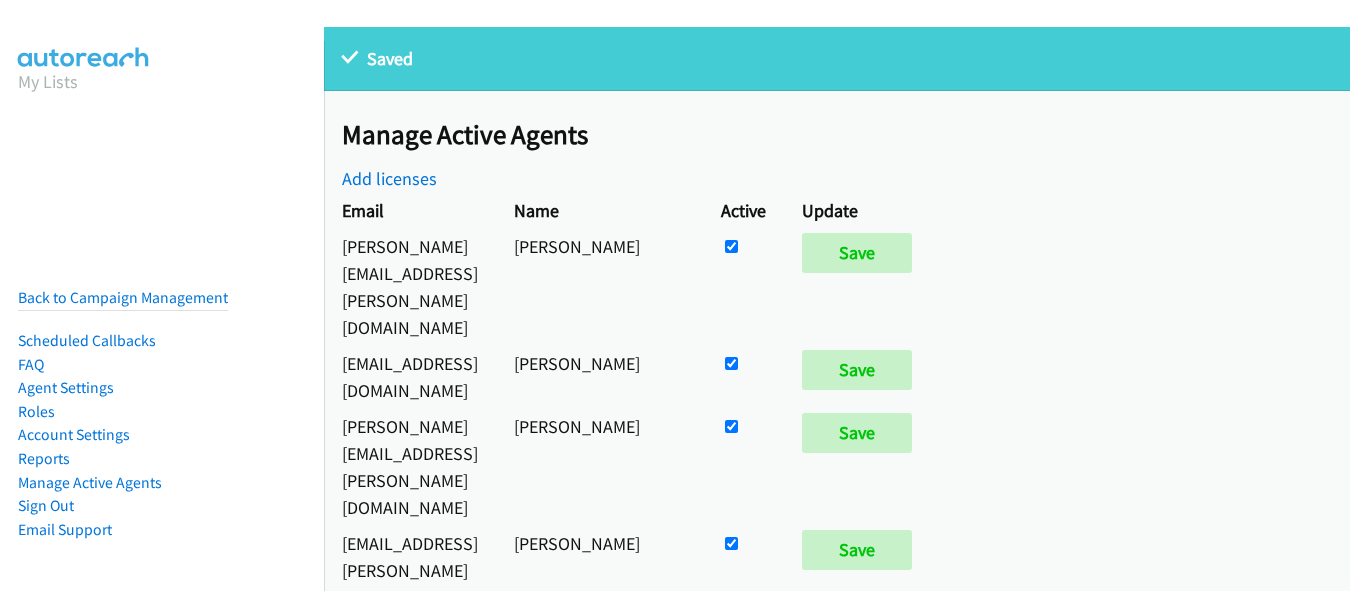scroll, scrollTop: 0, scrollLeft: 0, axis: both 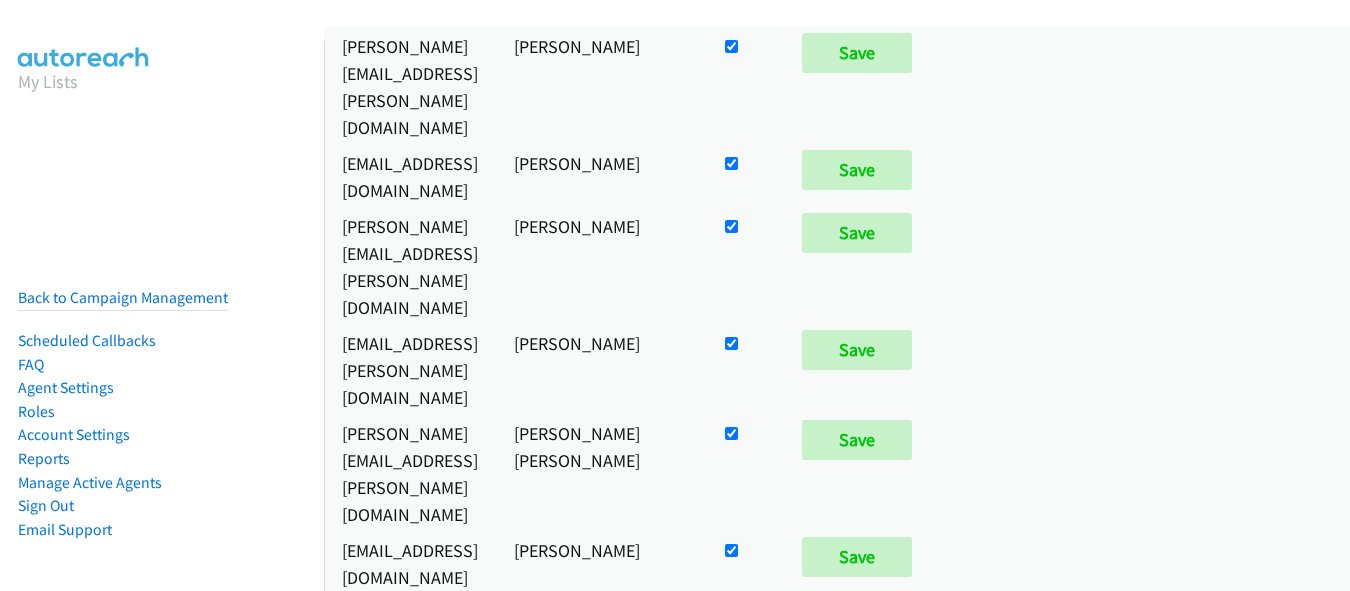 click at bounding box center [731, 46] 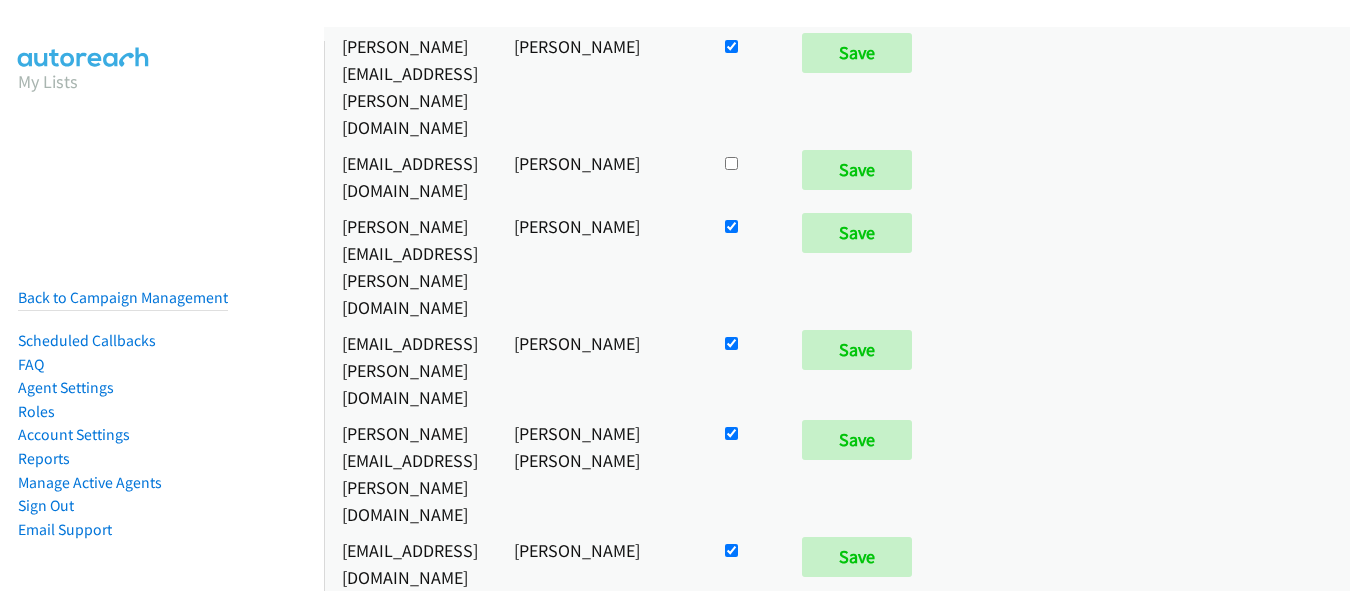 click on "Save" at bounding box center (861, 176) 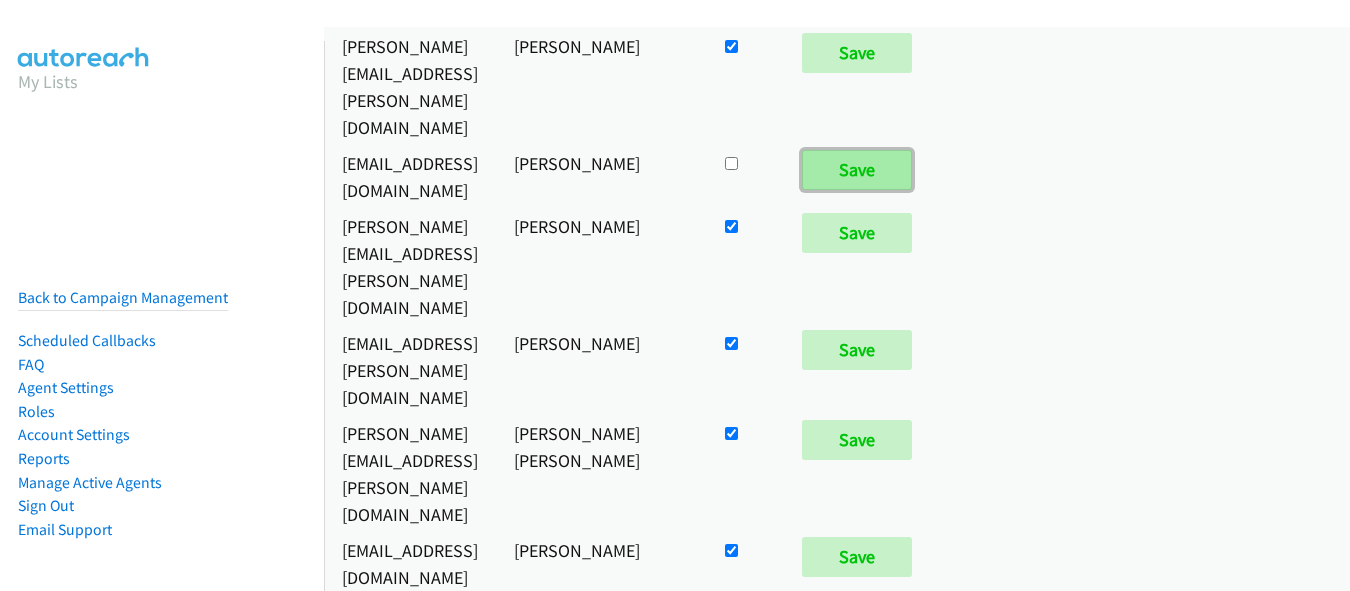 click on "Save" at bounding box center [857, 170] 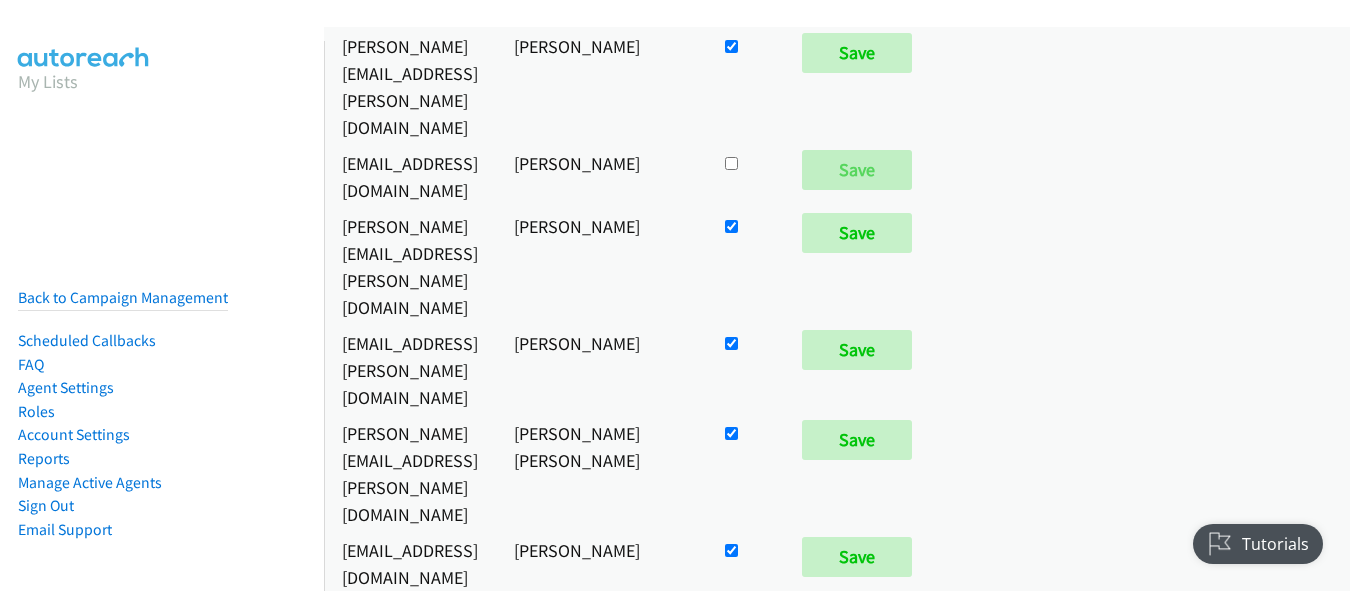 scroll, scrollTop: 0, scrollLeft: 0, axis: both 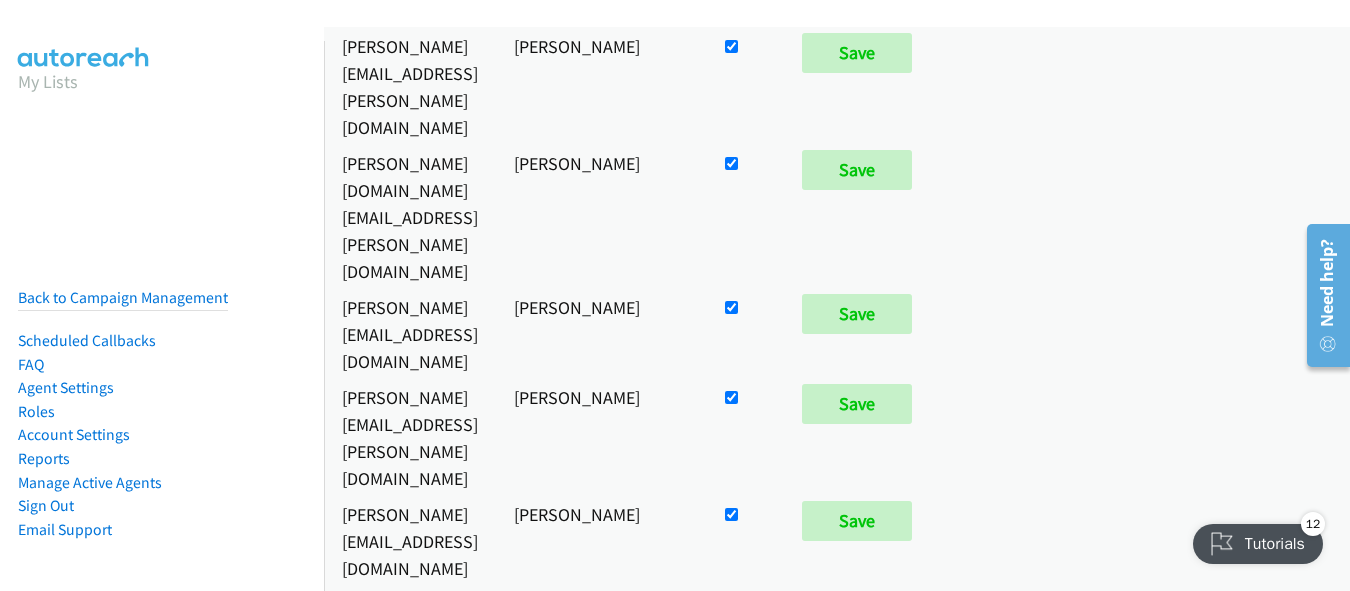 click at bounding box center [731, 46] 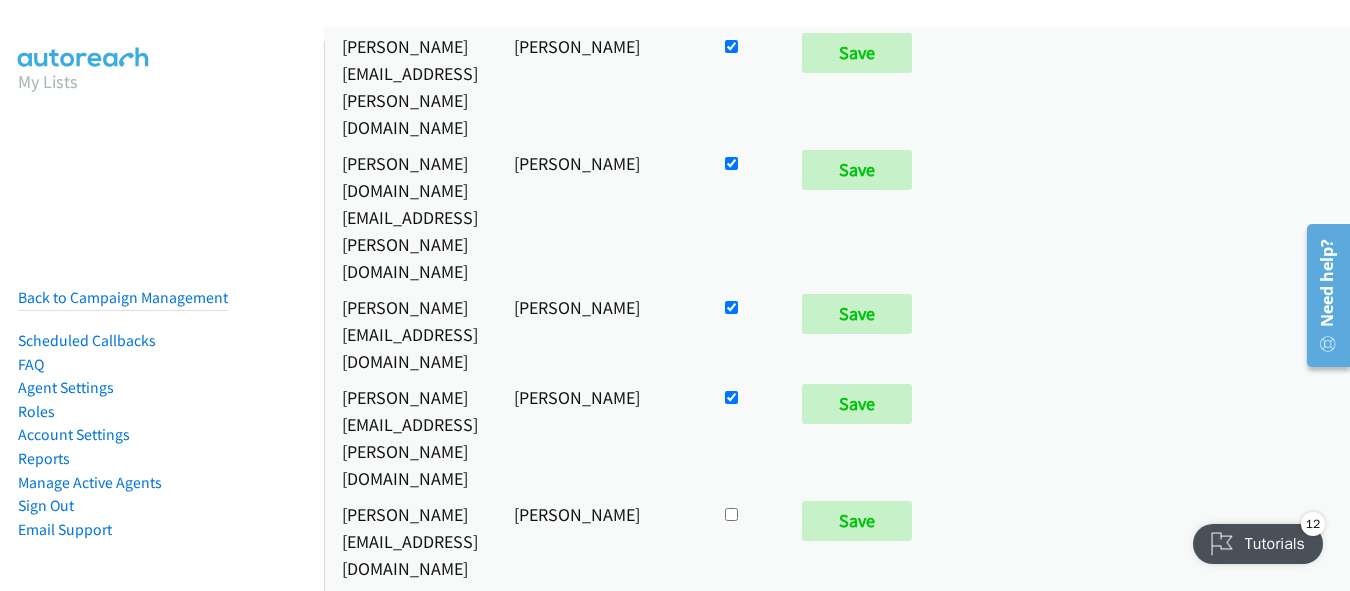 click on "Save" at bounding box center (861, 541) 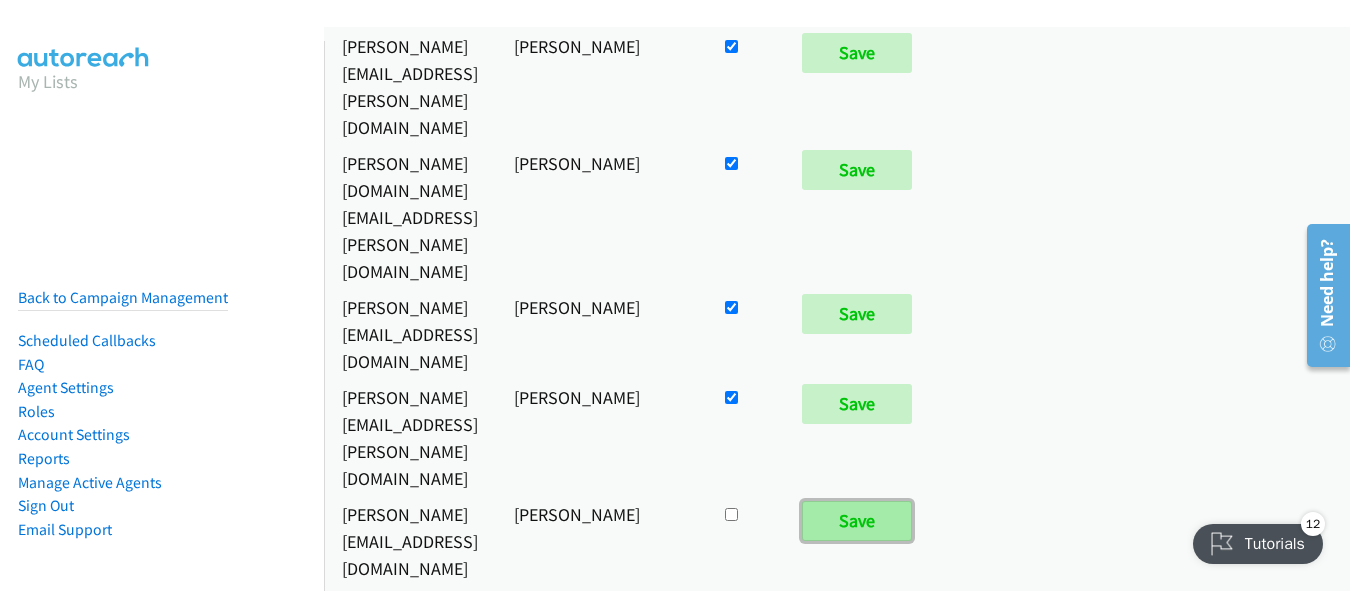 click on "Save" at bounding box center [857, 521] 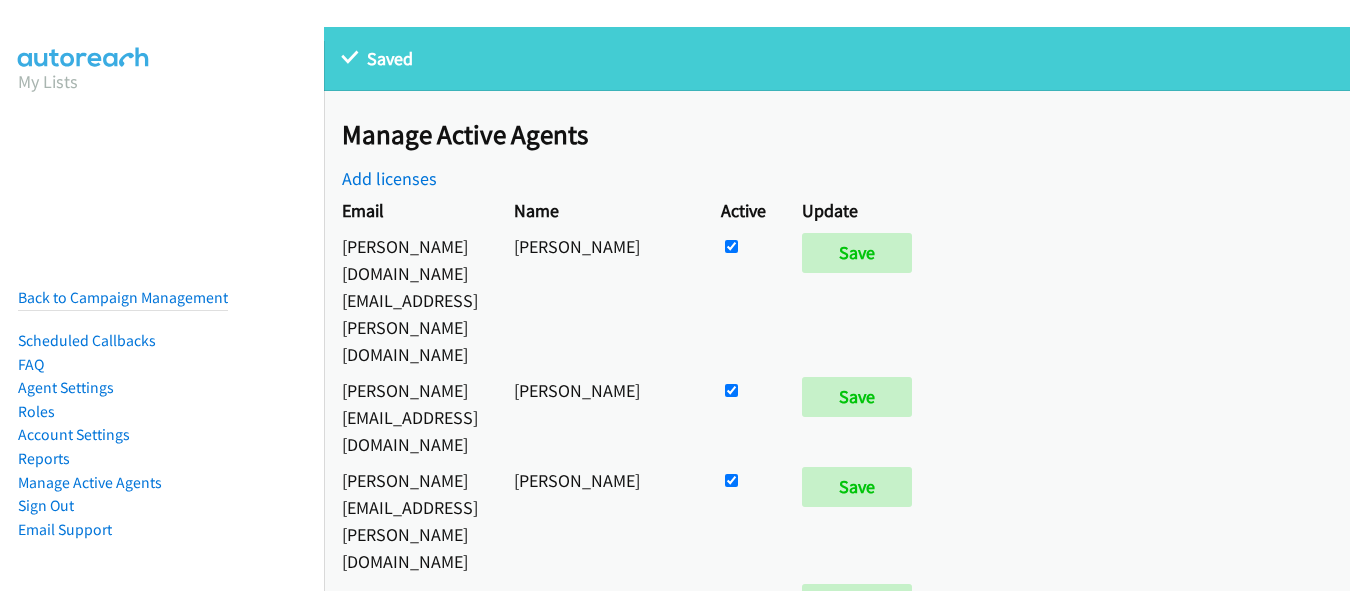 scroll, scrollTop: 0, scrollLeft: 0, axis: both 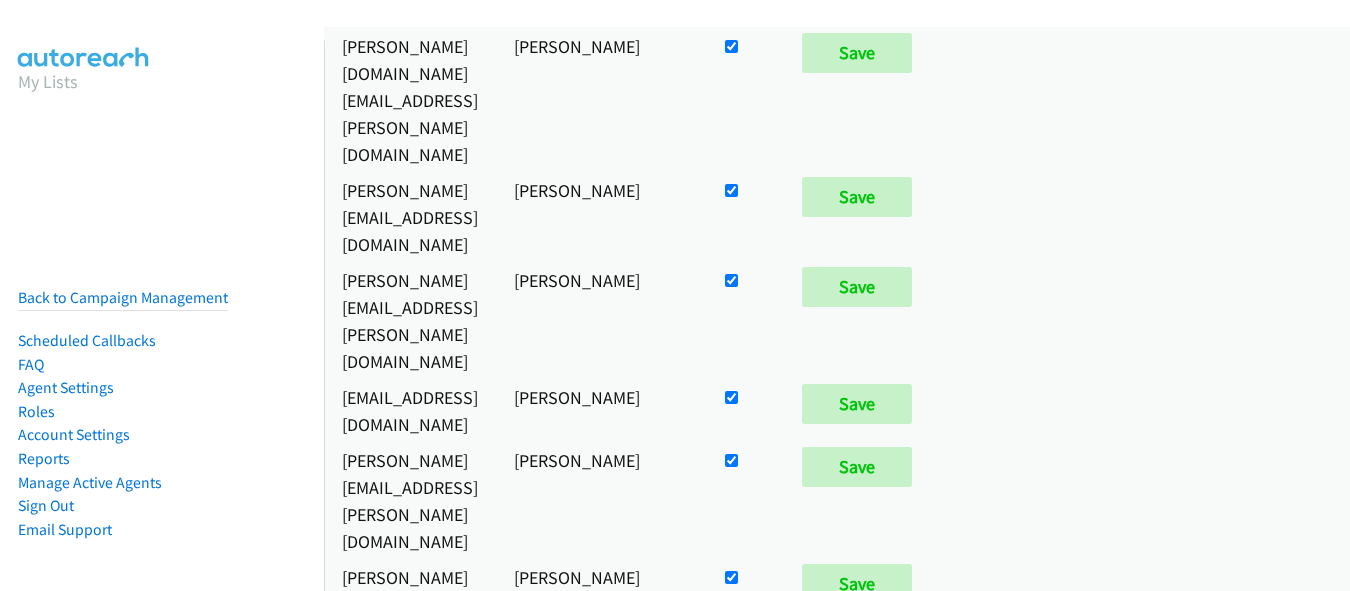 click at bounding box center [731, 46] 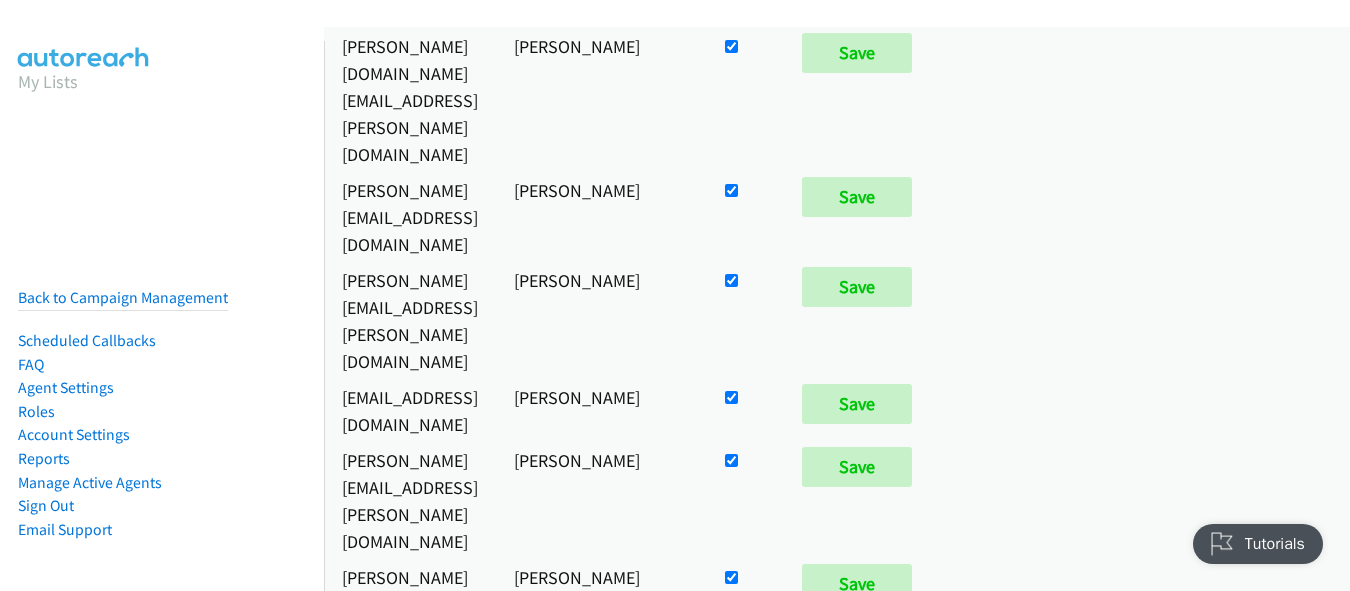 scroll, scrollTop: 0, scrollLeft: 0, axis: both 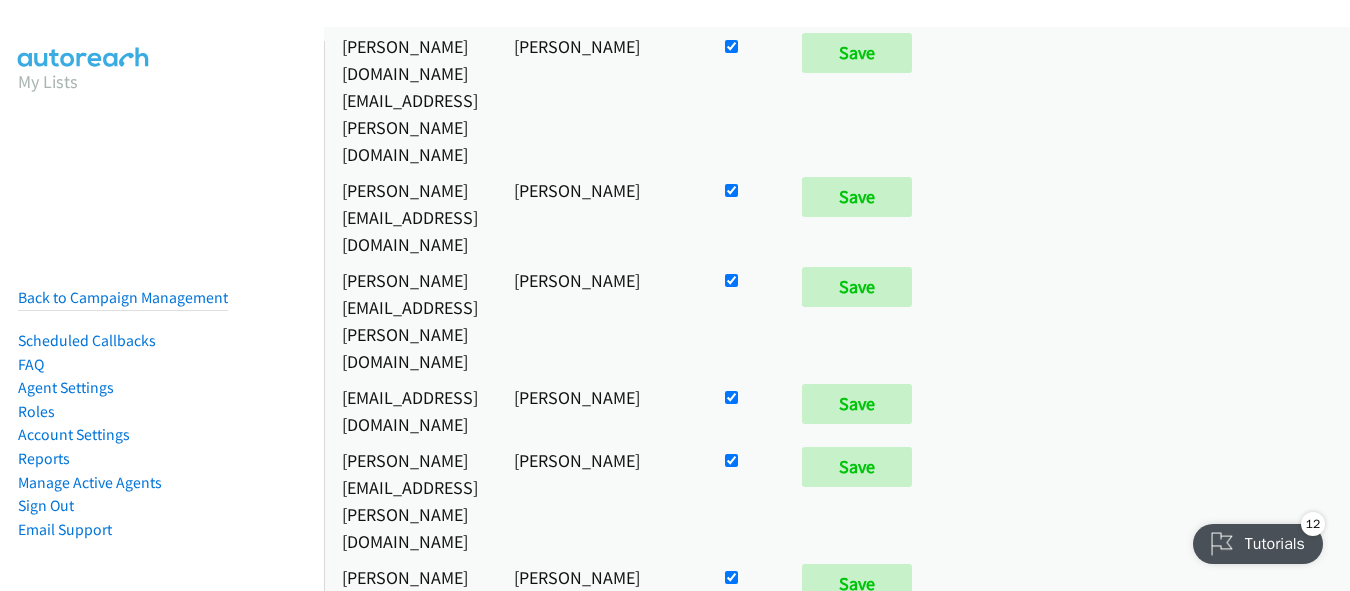 click on "Save" at bounding box center [857, 764] 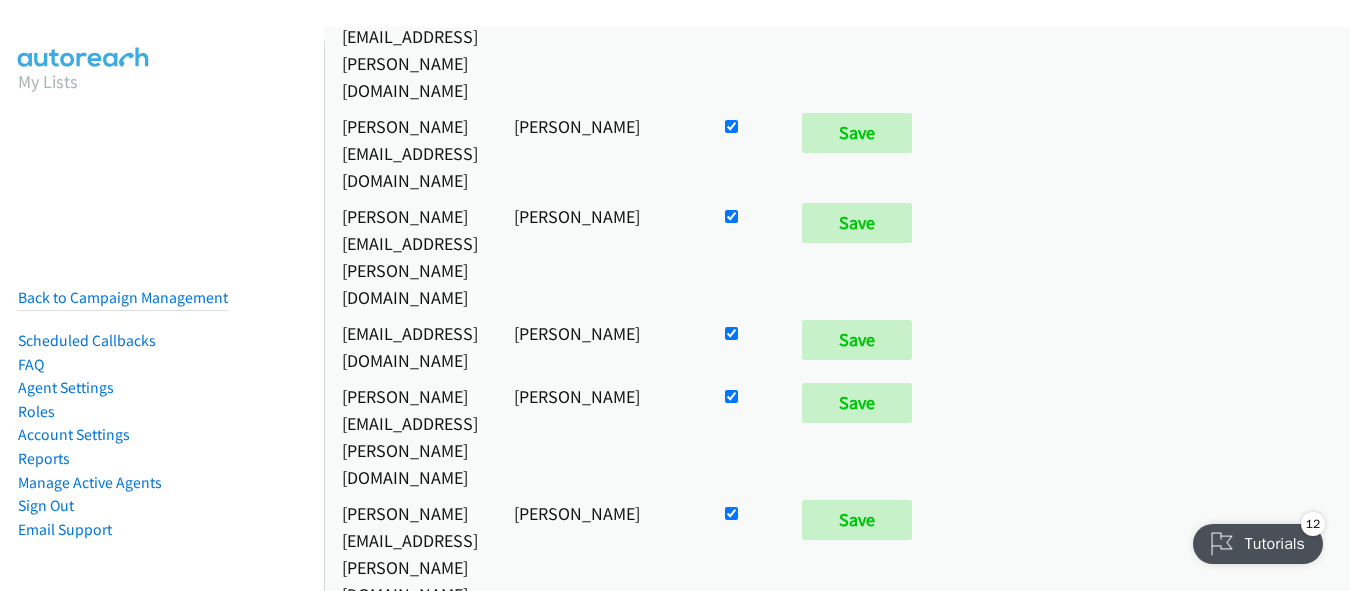 scroll, scrollTop: 136, scrollLeft: 0, axis: vertical 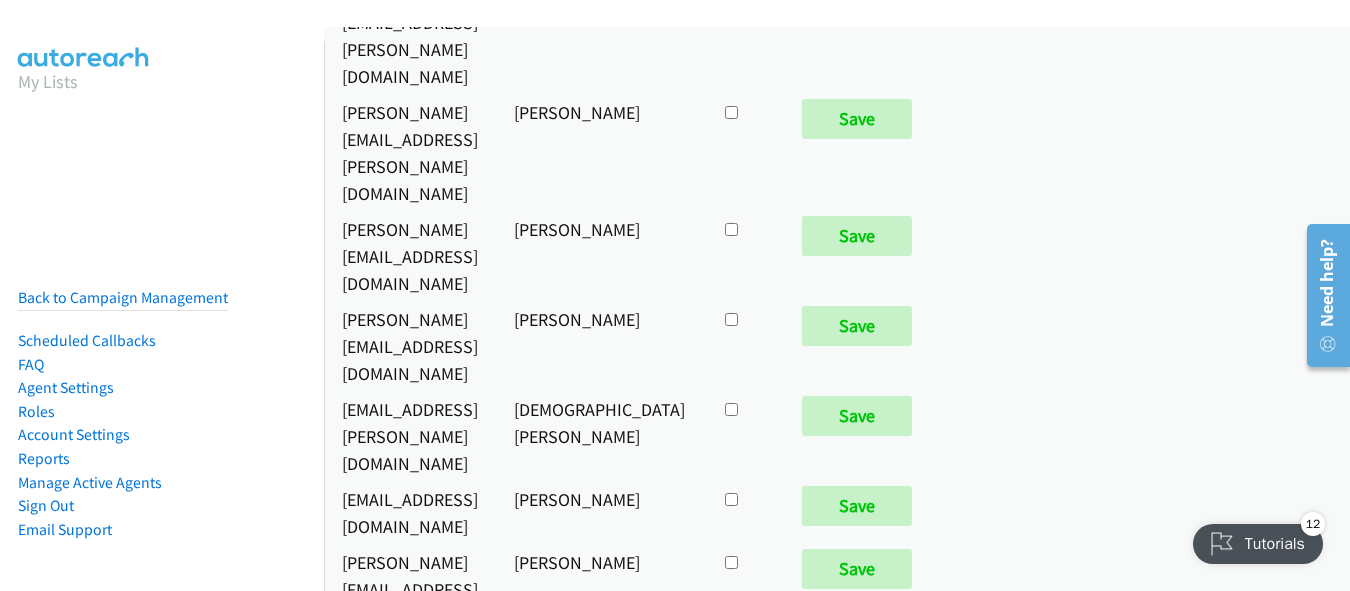 click at bounding box center (743, 9179) 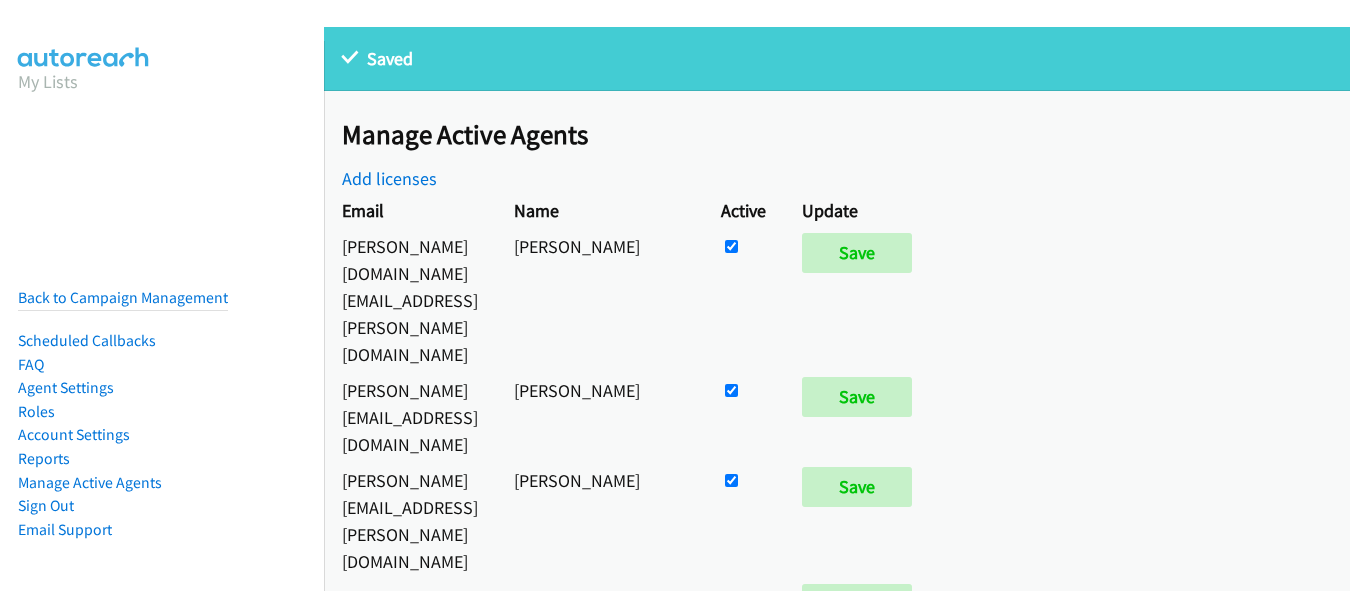 scroll, scrollTop: 0, scrollLeft: 0, axis: both 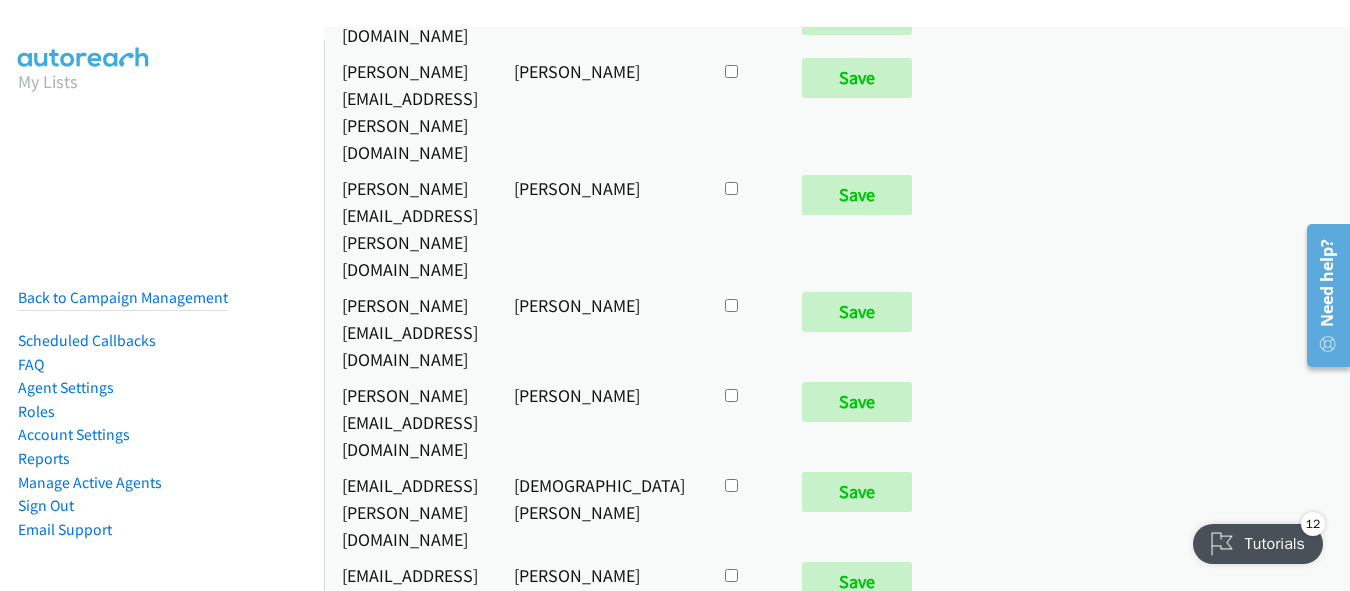 click at bounding box center [743, 9138] 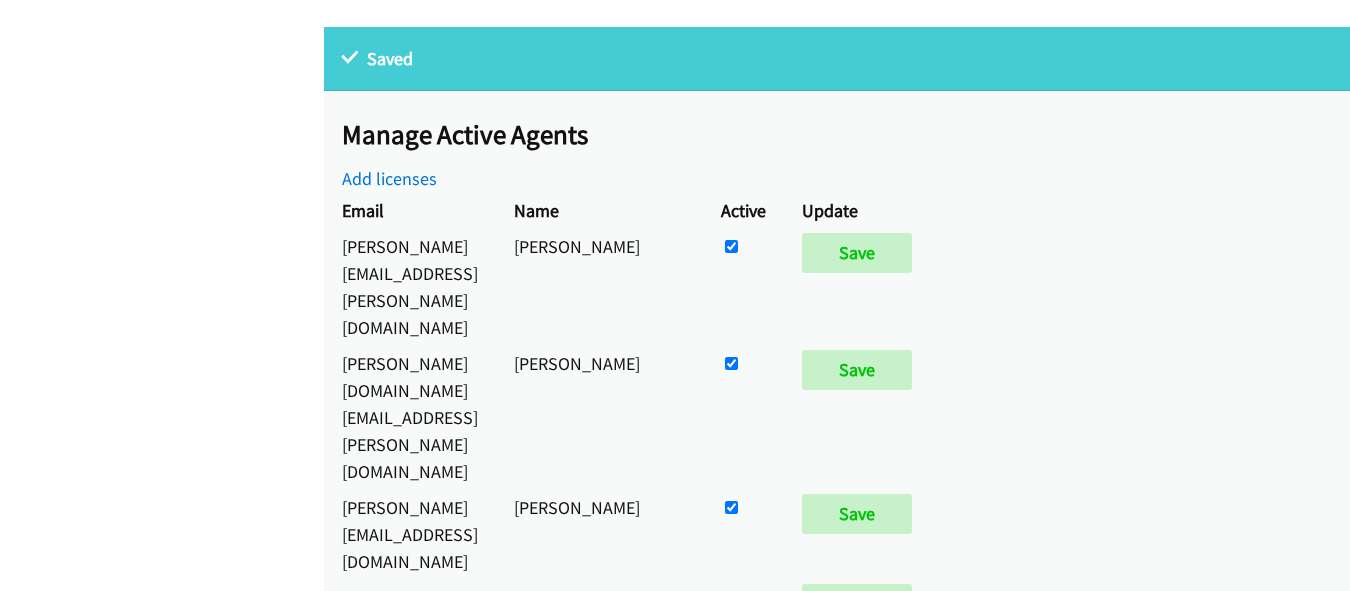 scroll, scrollTop: 0, scrollLeft: 0, axis: both 